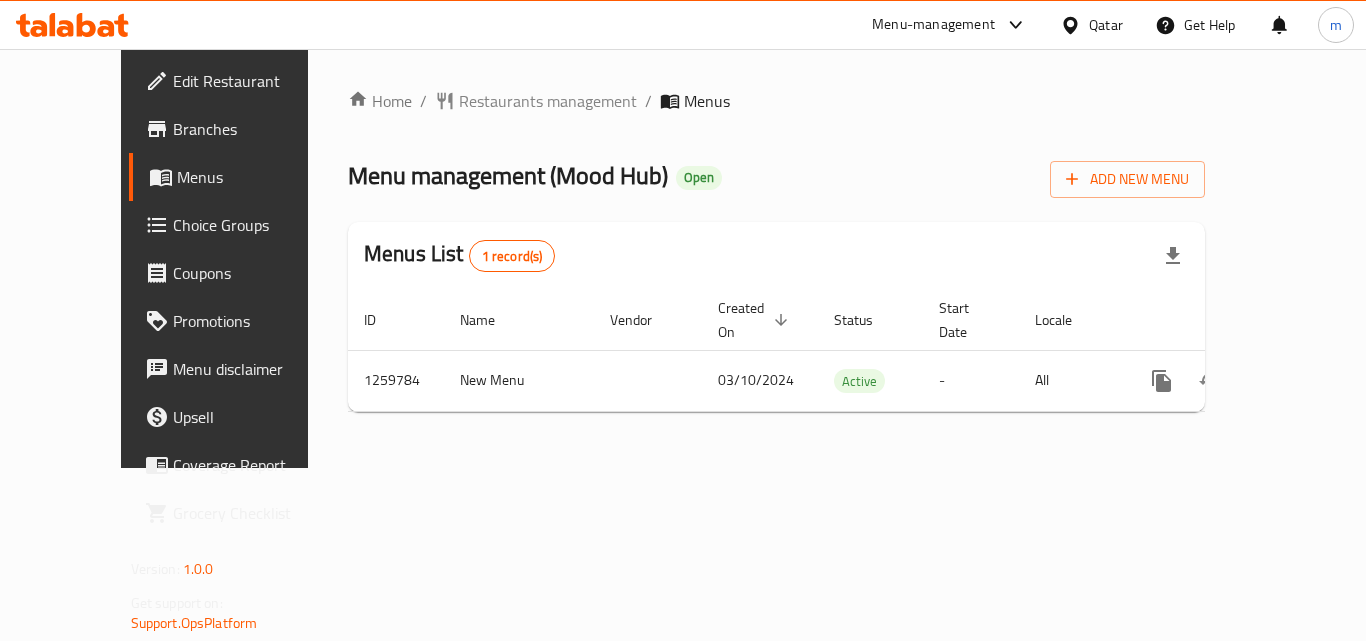 scroll, scrollTop: 0, scrollLeft: 0, axis: both 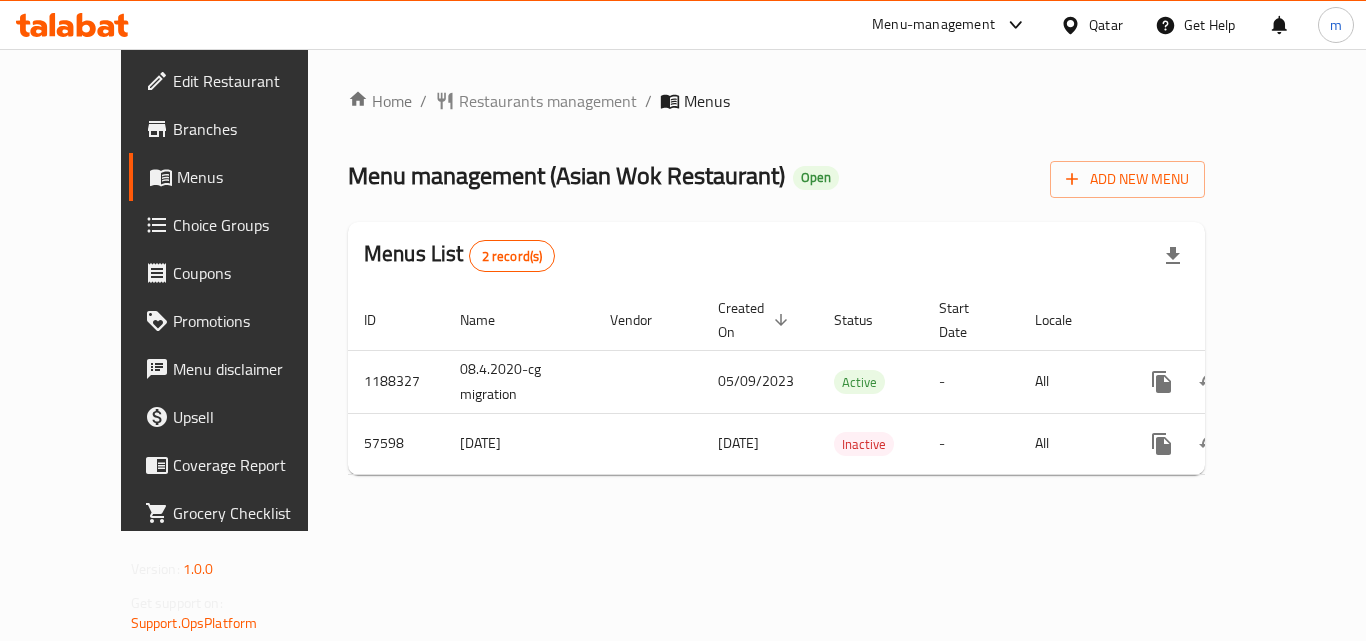 click at bounding box center [72, 25] 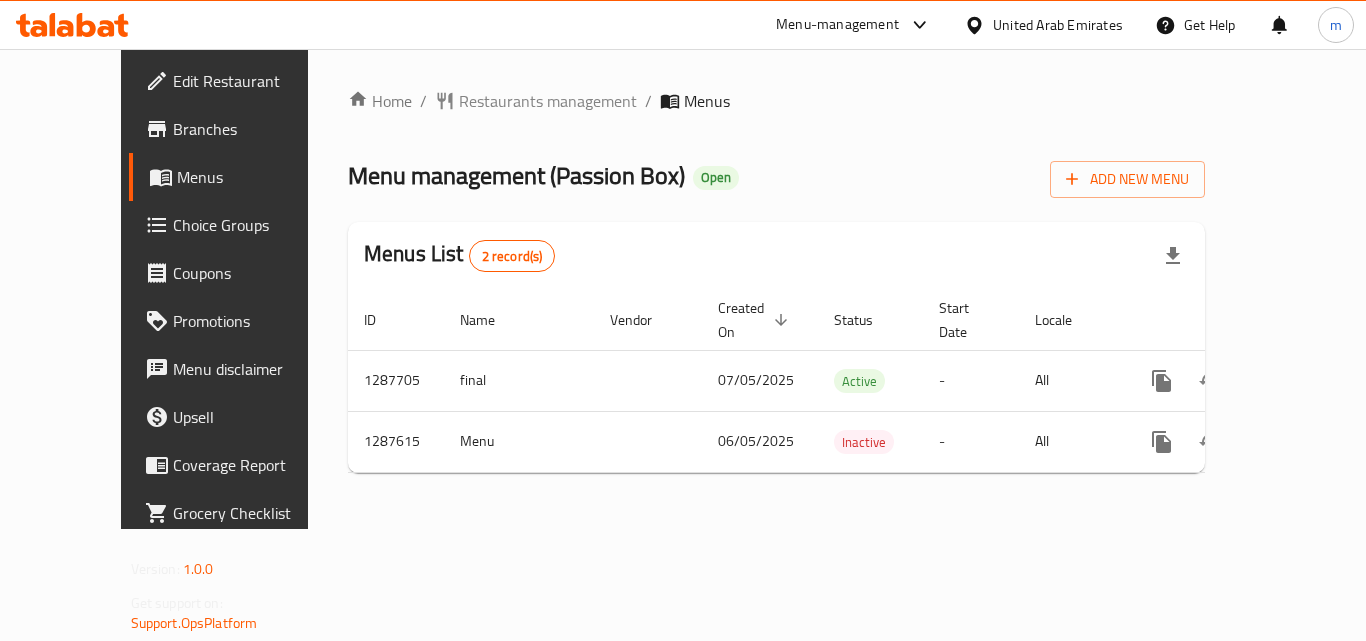 scroll, scrollTop: 0, scrollLeft: 0, axis: both 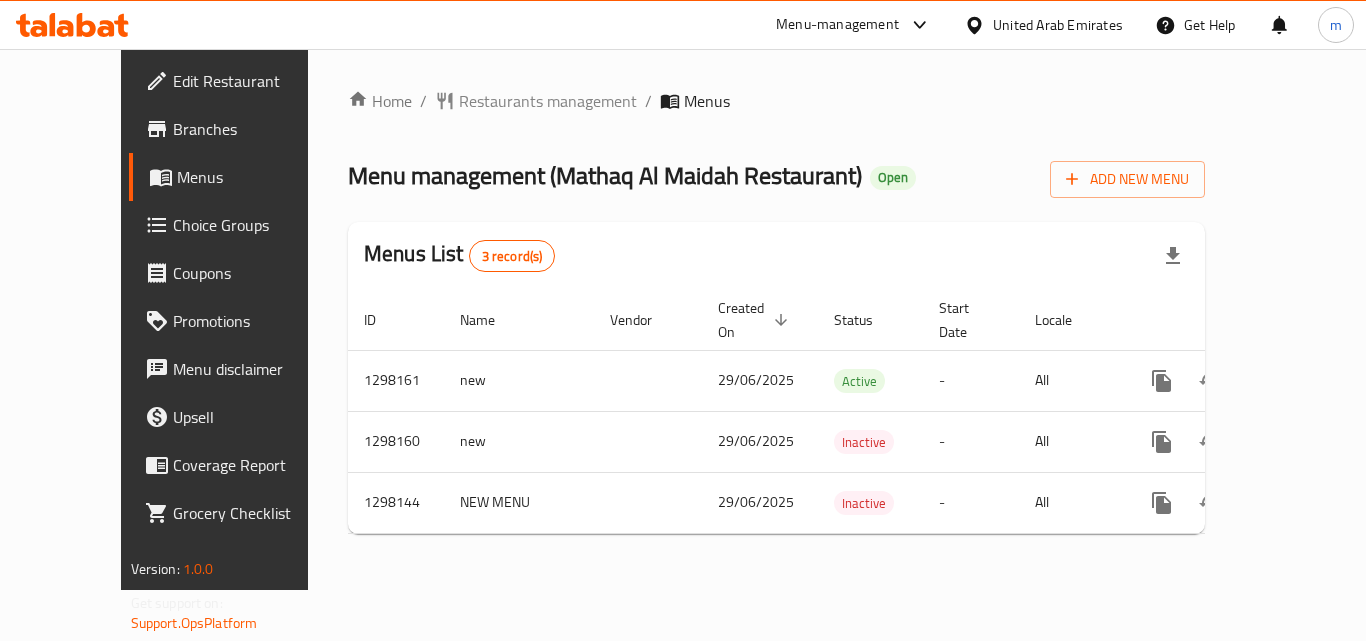 click at bounding box center [72, 25] 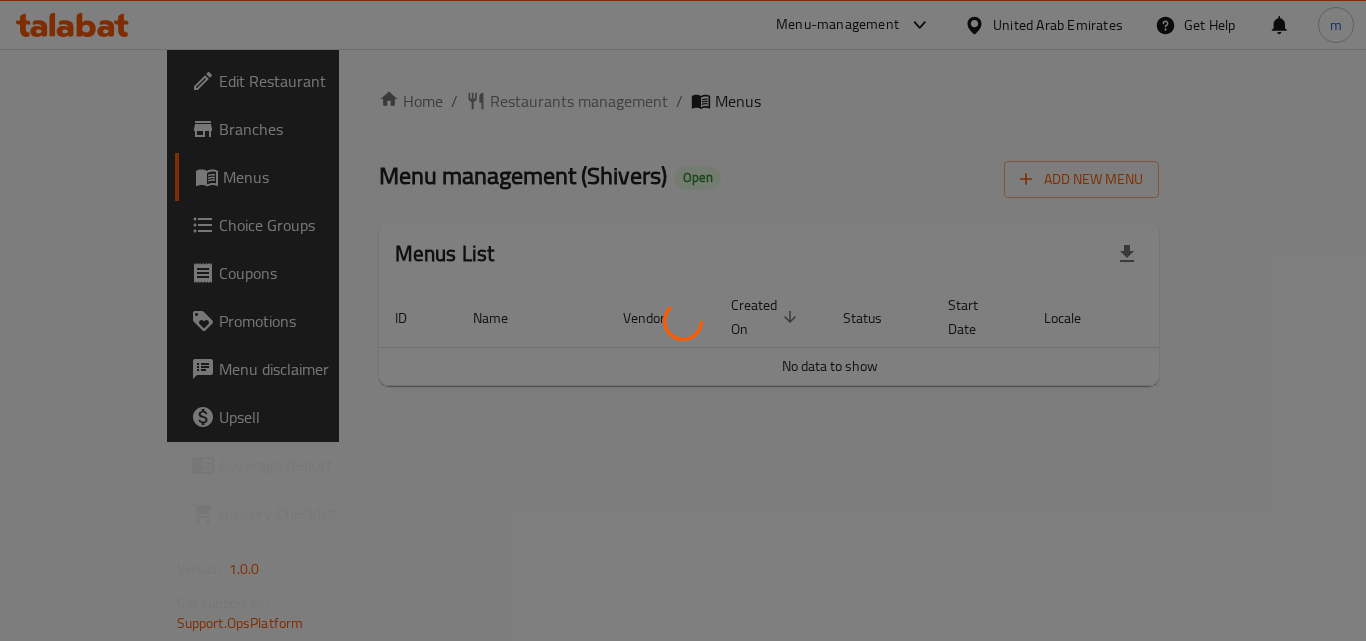 scroll, scrollTop: 0, scrollLeft: 0, axis: both 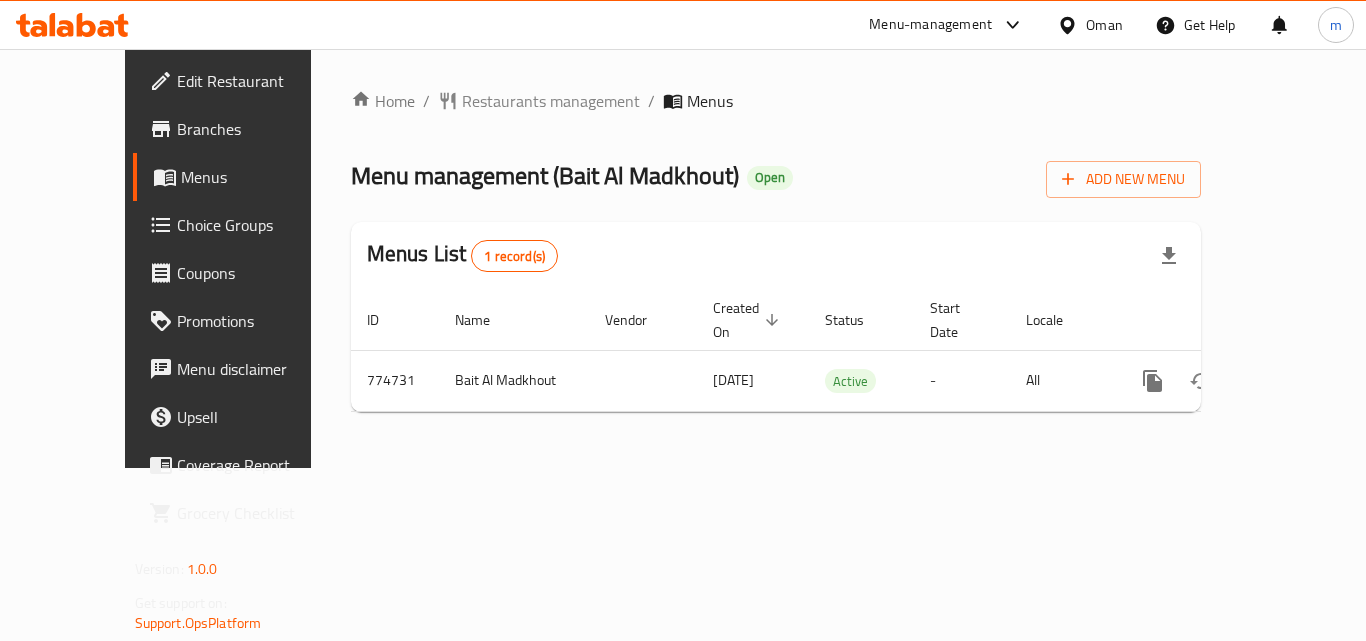 click 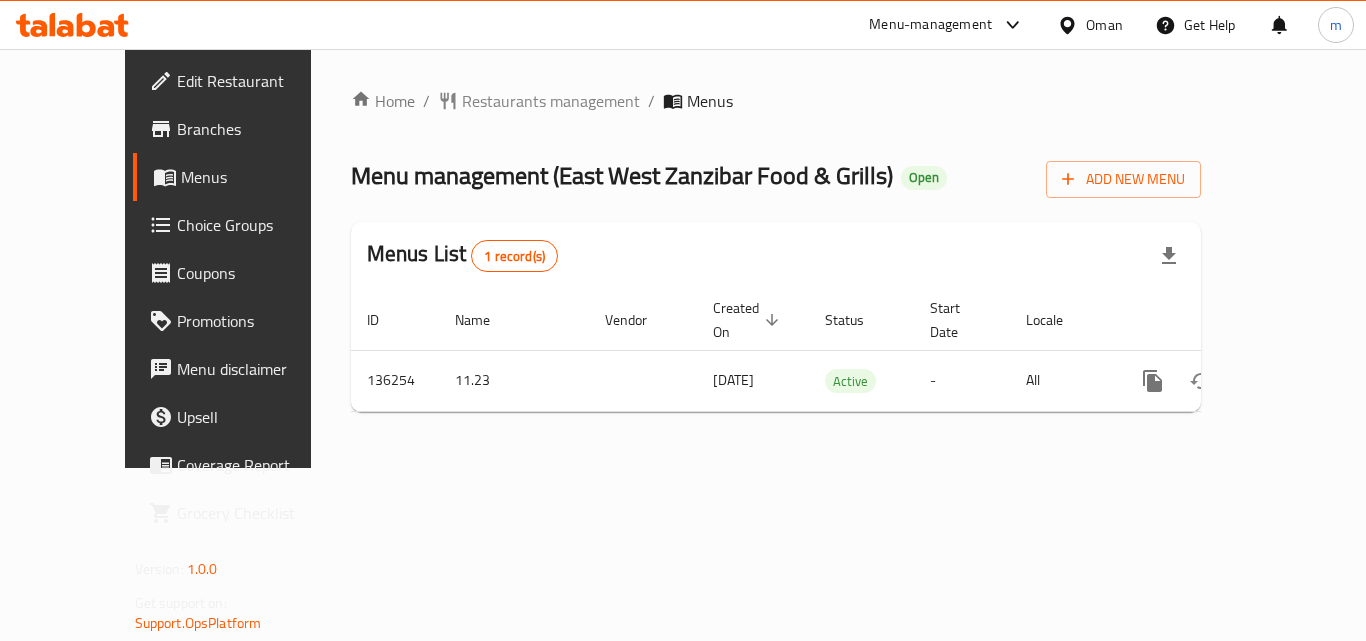 scroll, scrollTop: 0, scrollLeft: 0, axis: both 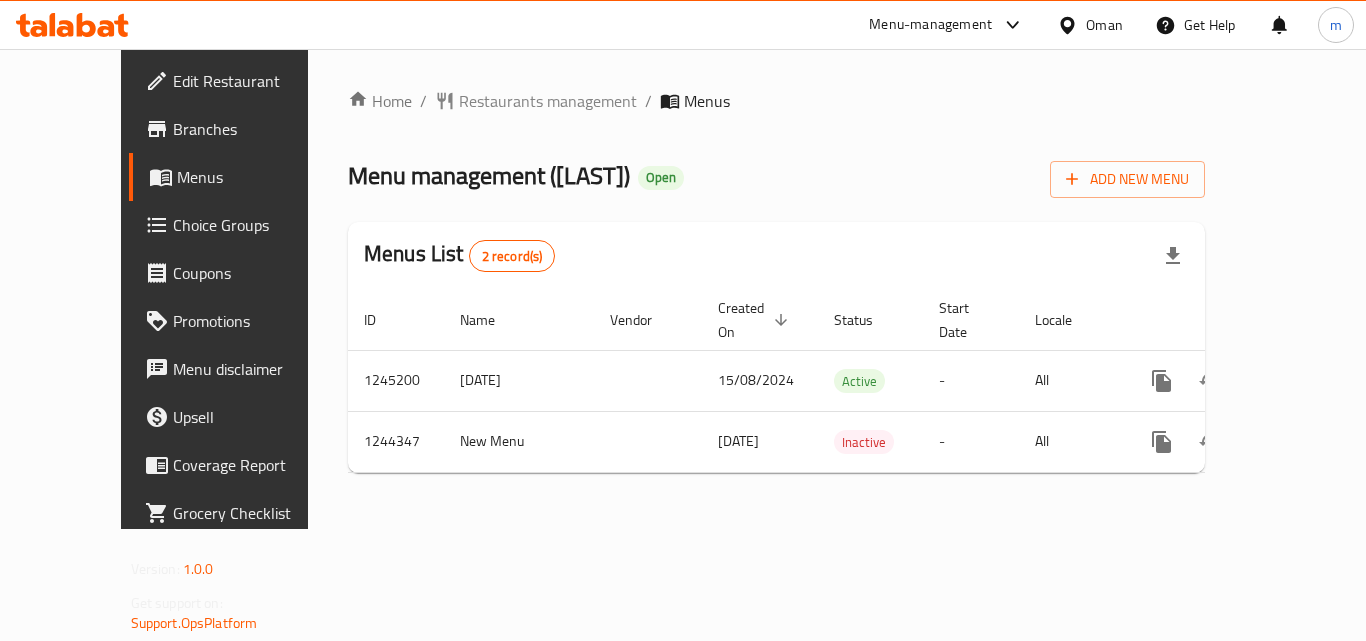 click at bounding box center [72, 25] 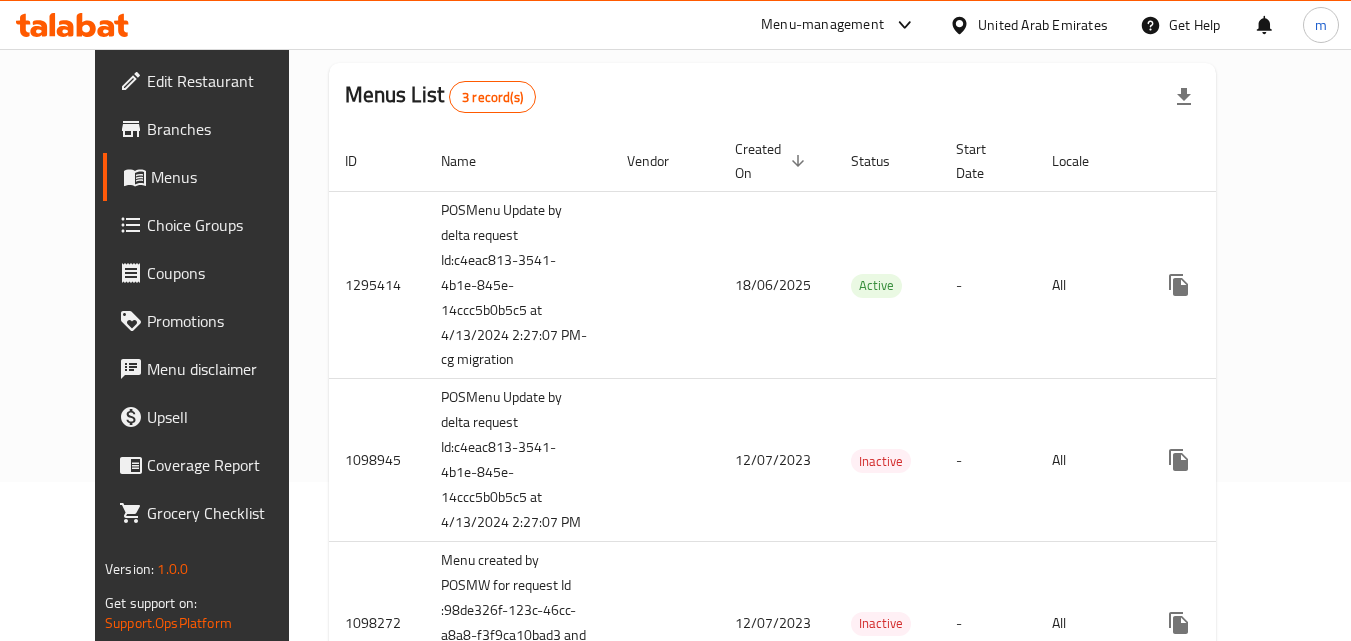 scroll, scrollTop: 0, scrollLeft: 0, axis: both 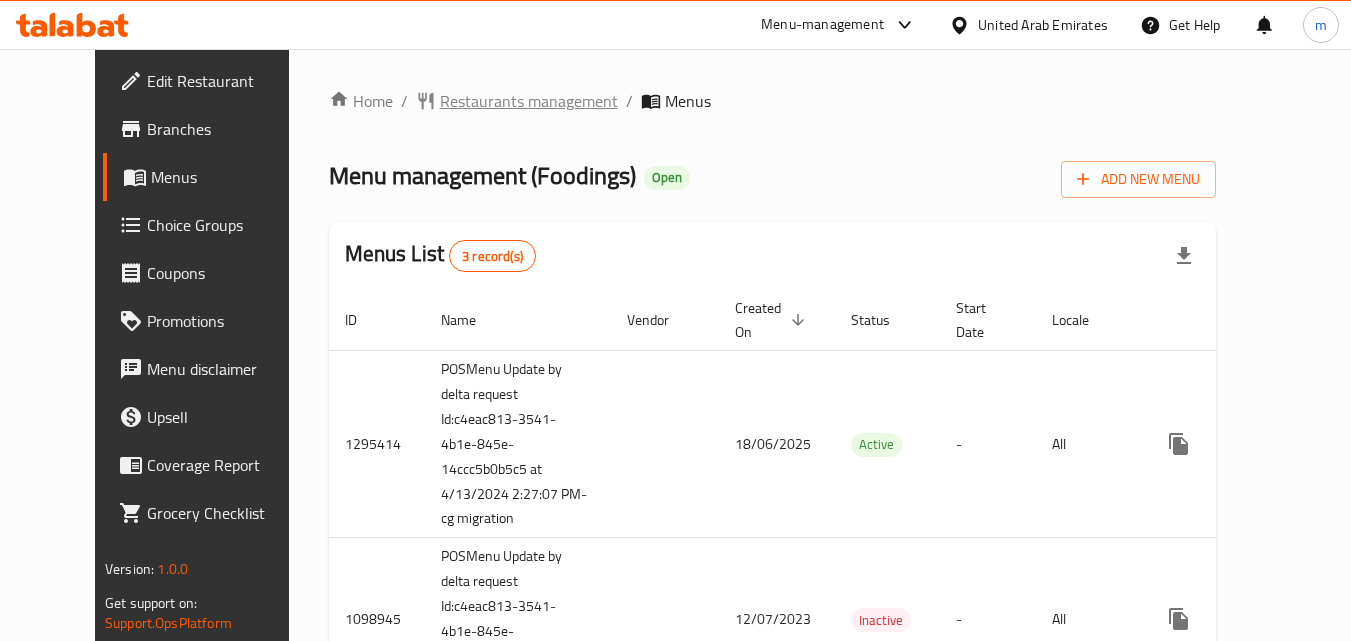 click on "Restaurants management" at bounding box center [529, 101] 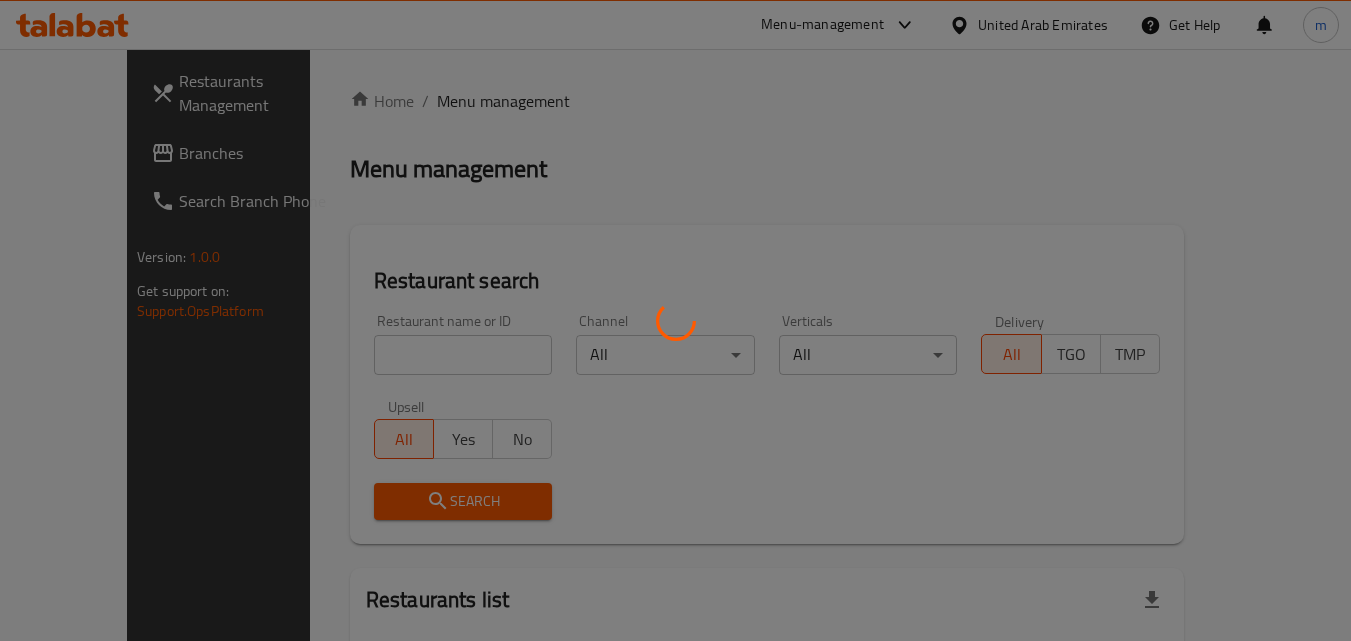 click at bounding box center (675, 320) 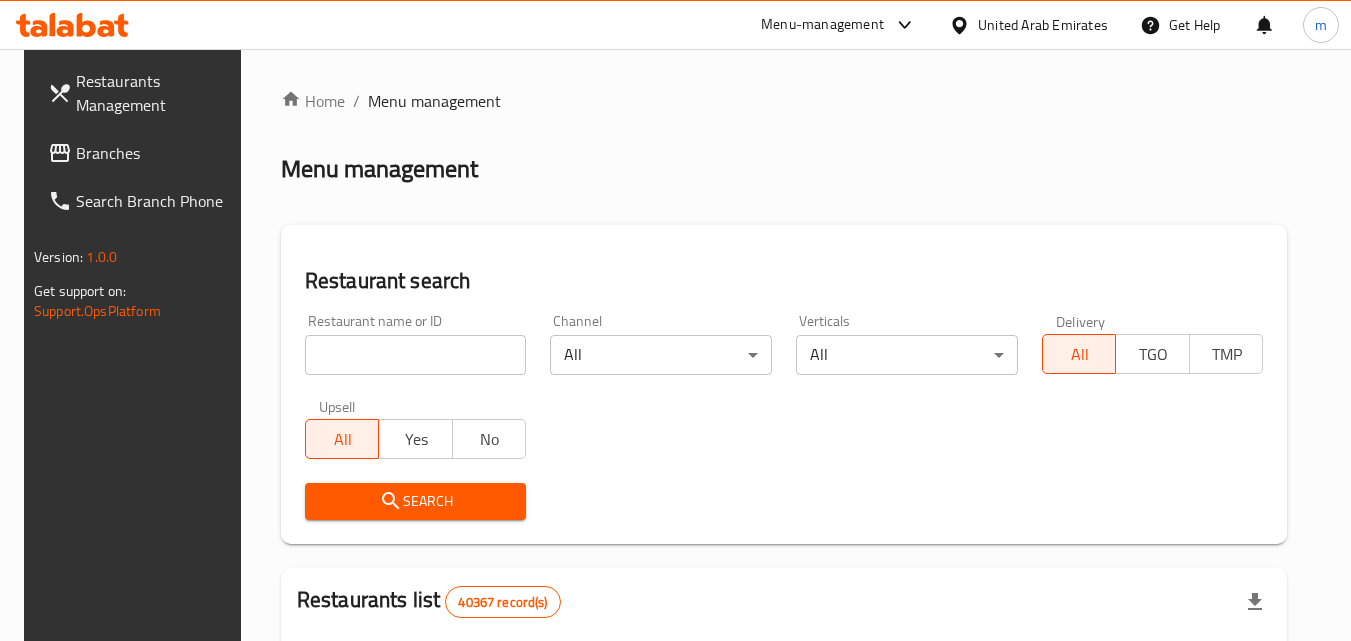 click at bounding box center [416, 355] 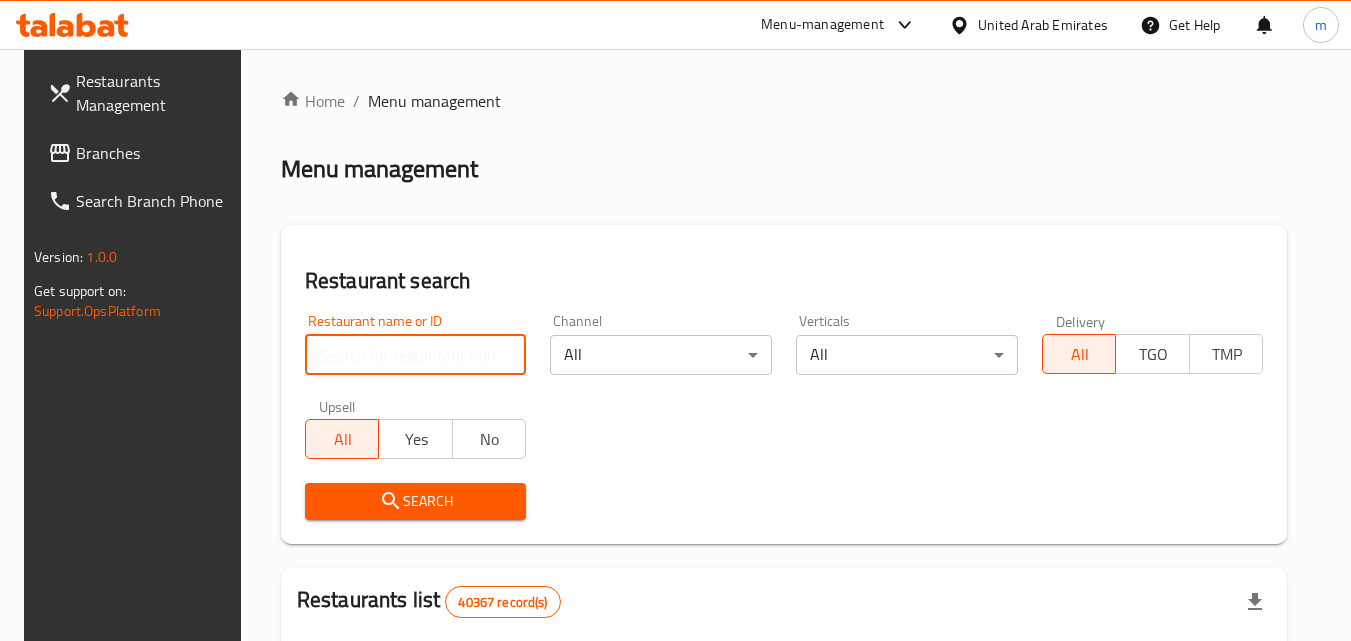 paste on "612513" 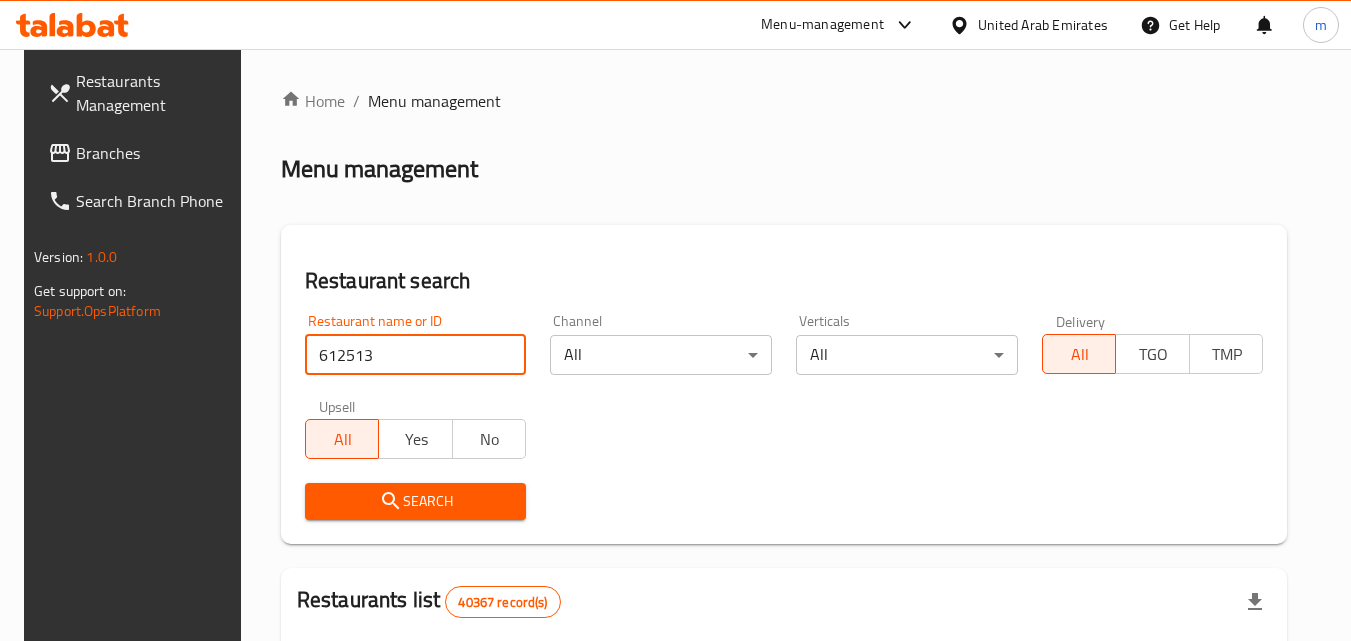type on "612513" 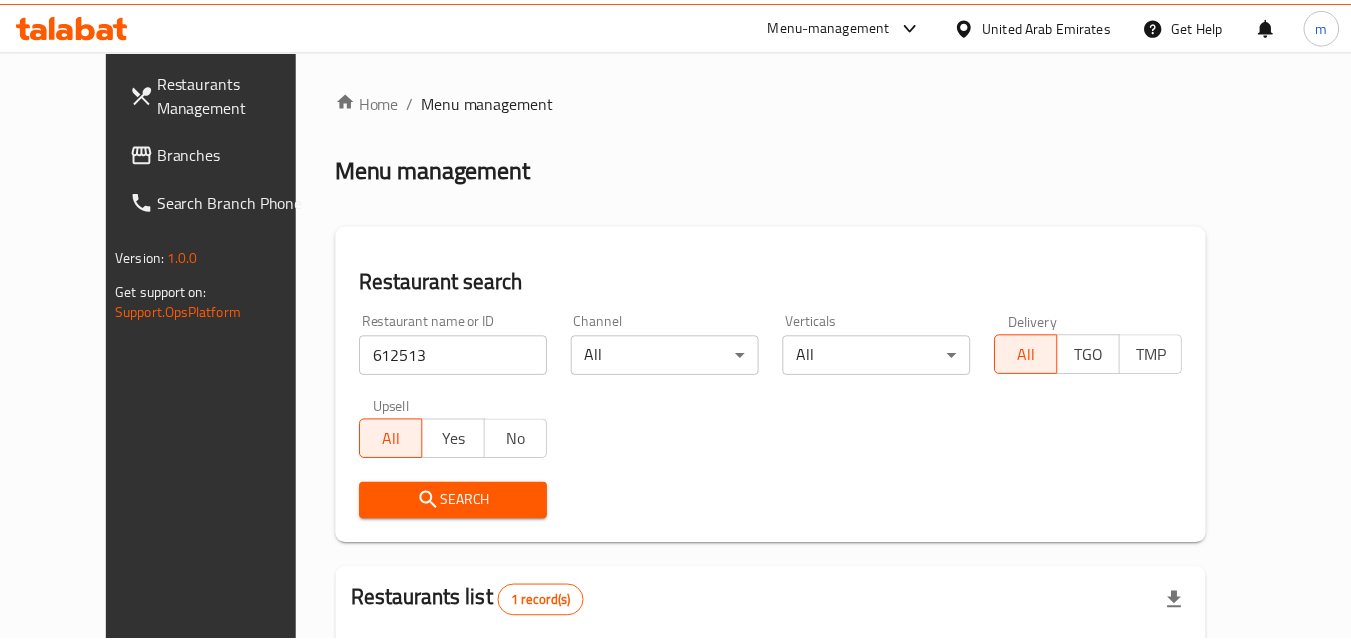 scroll, scrollTop: 234, scrollLeft: 0, axis: vertical 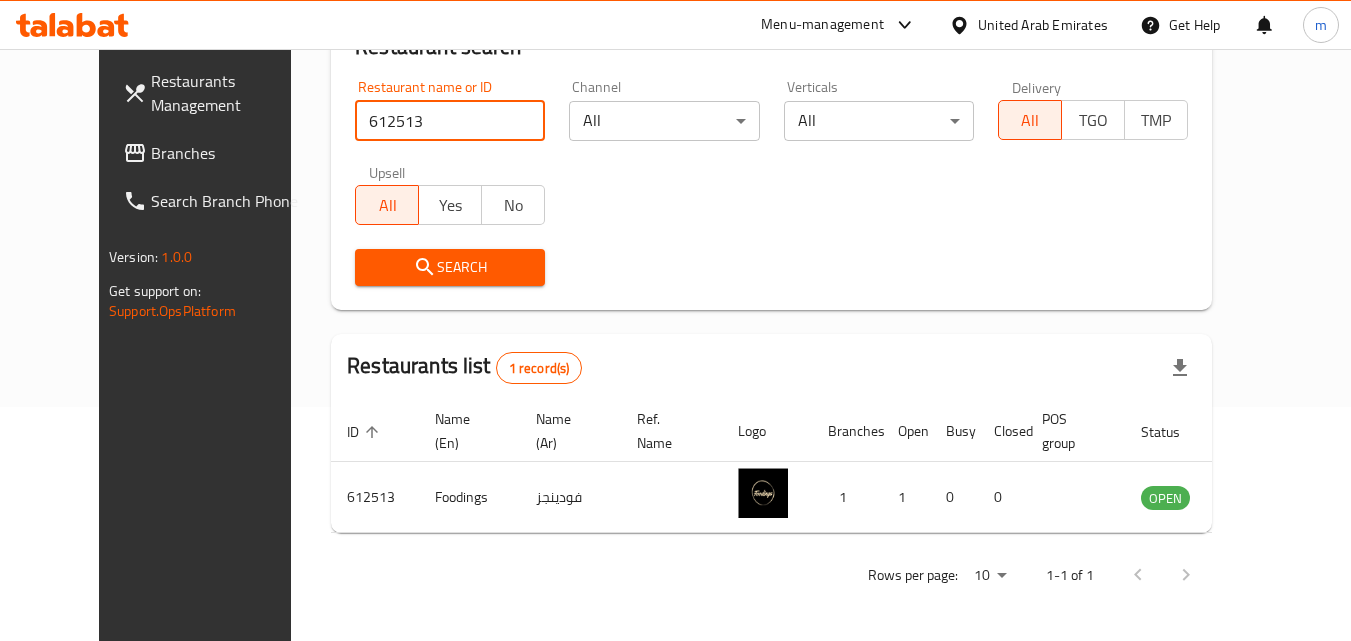 click on "Branches" at bounding box center (216, 153) 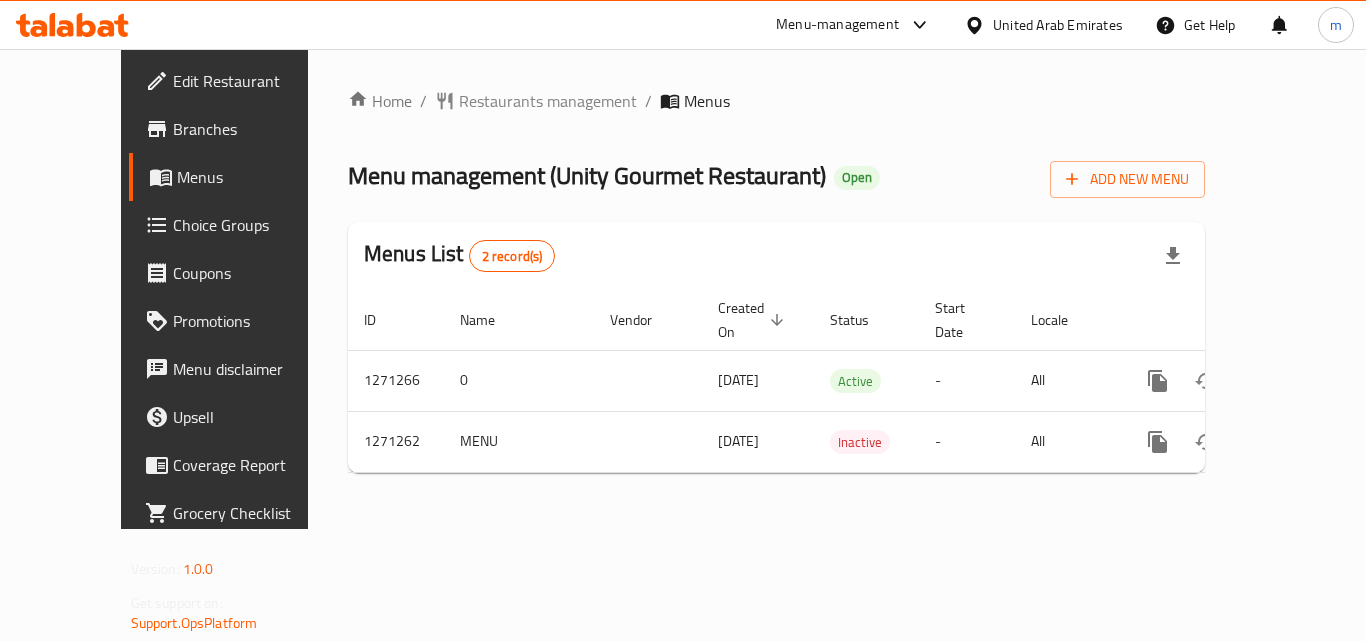 click 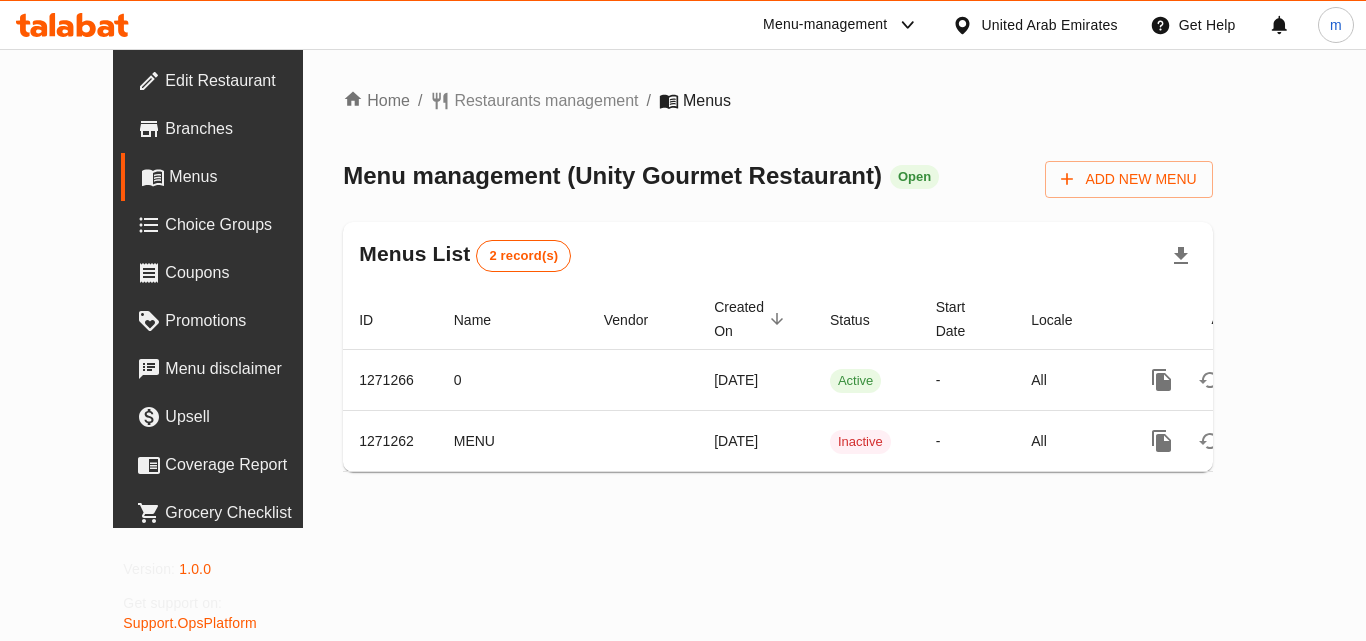 scroll, scrollTop: 0, scrollLeft: 0, axis: both 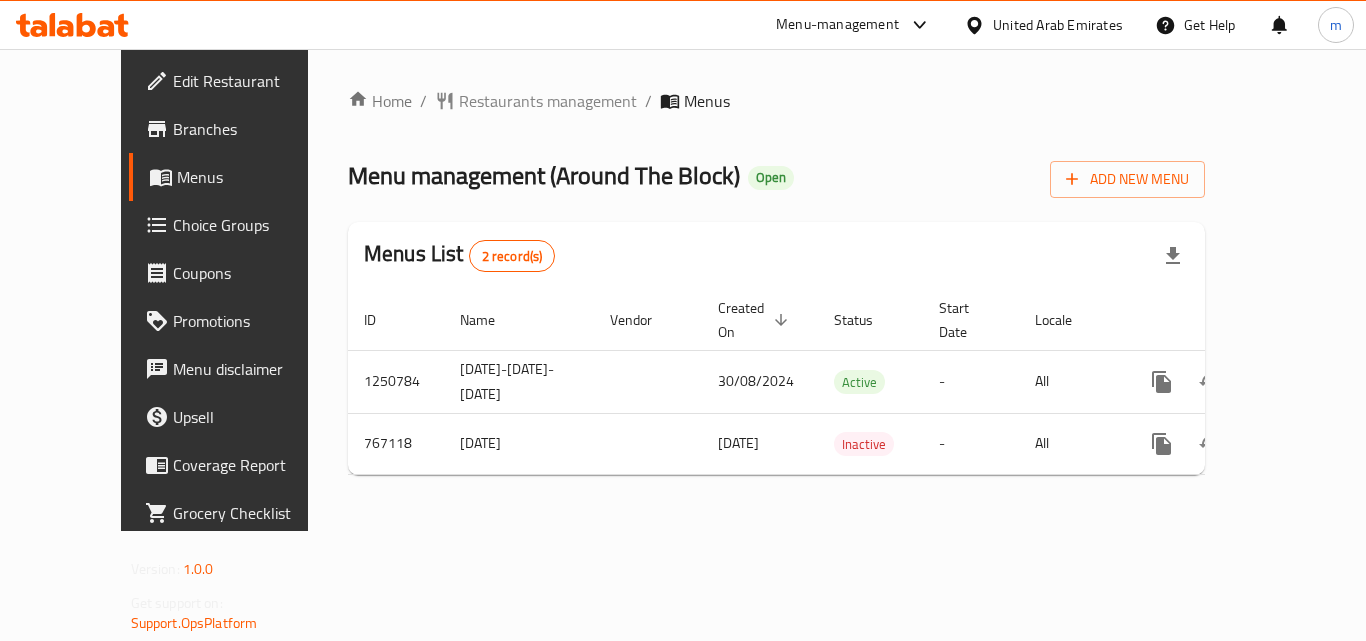 click on "Menu disclaimer" at bounding box center [239, 369] 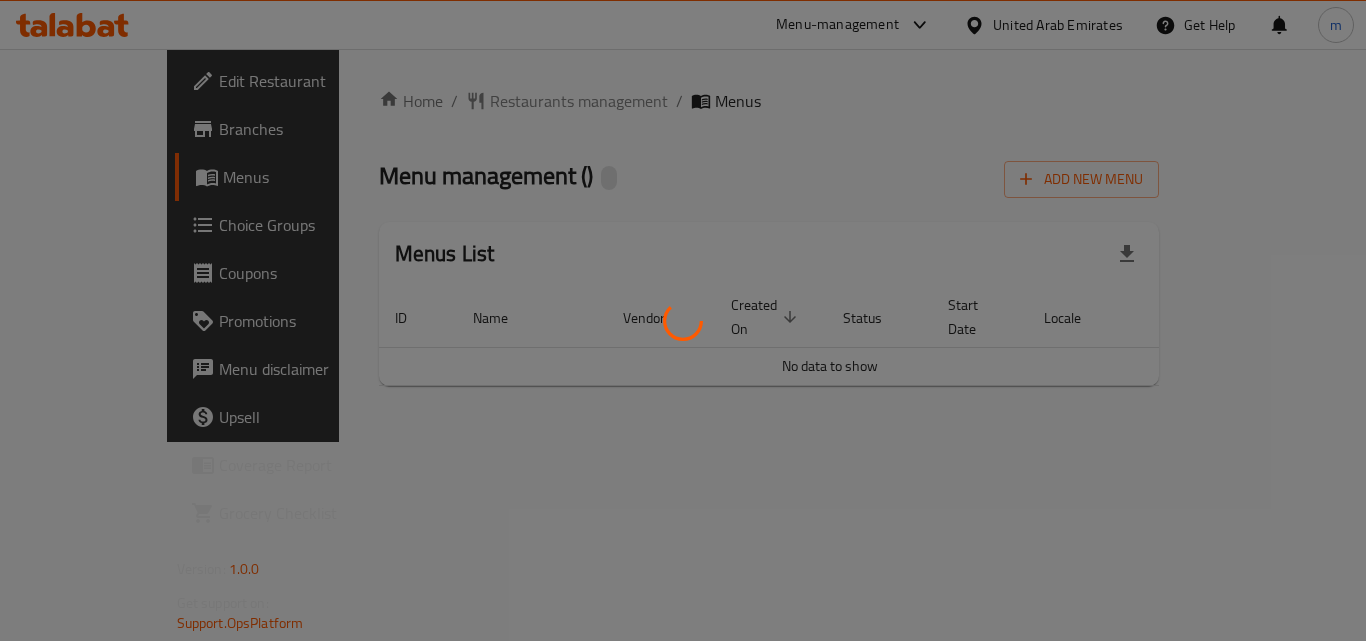 scroll, scrollTop: 0, scrollLeft: 0, axis: both 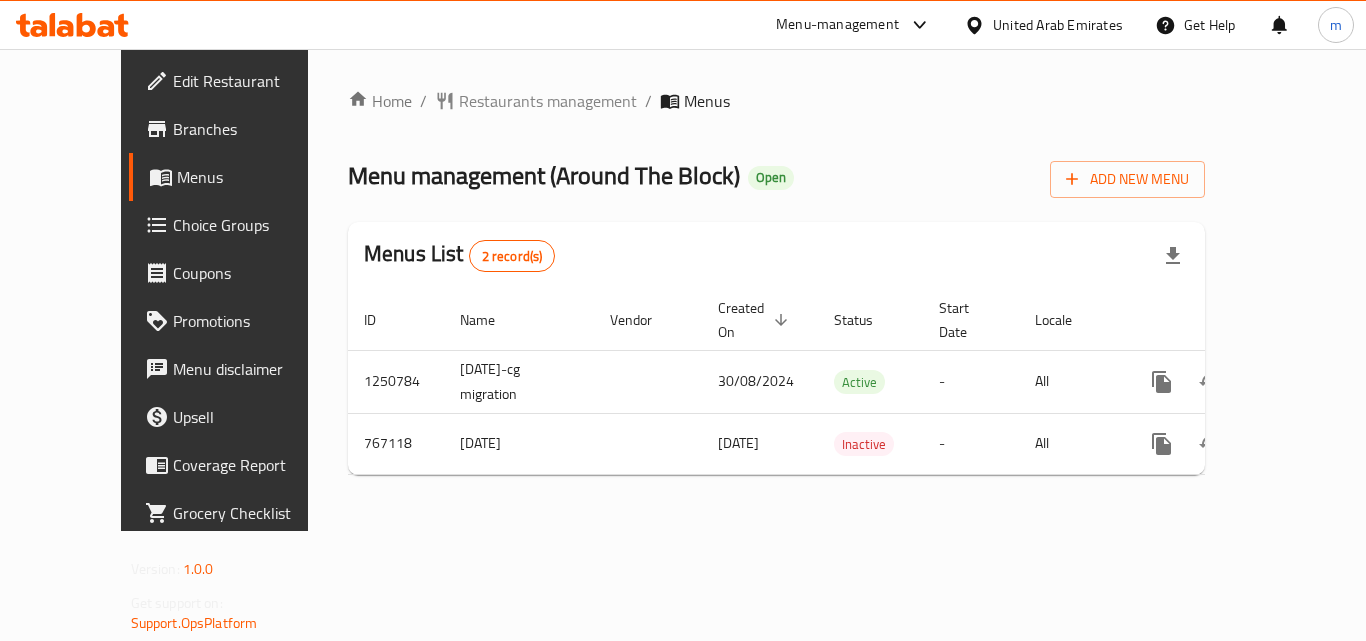 click 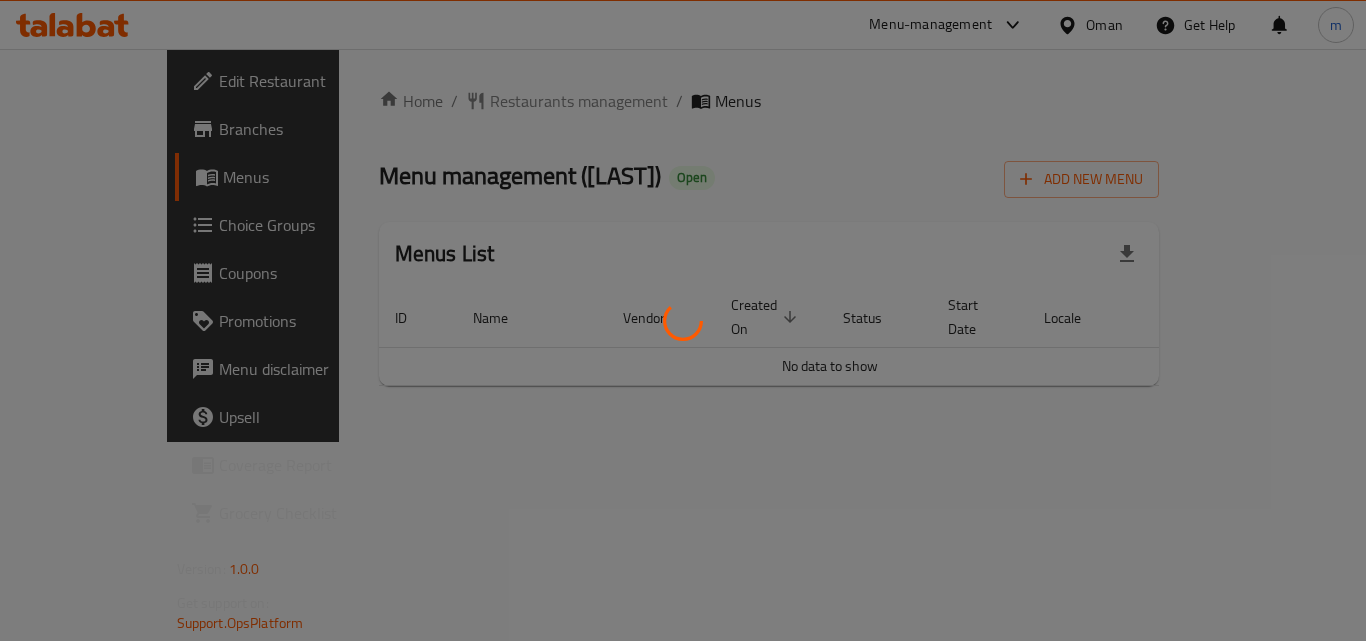 scroll, scrollTop: 0, scrollLeft: 0, axis: both 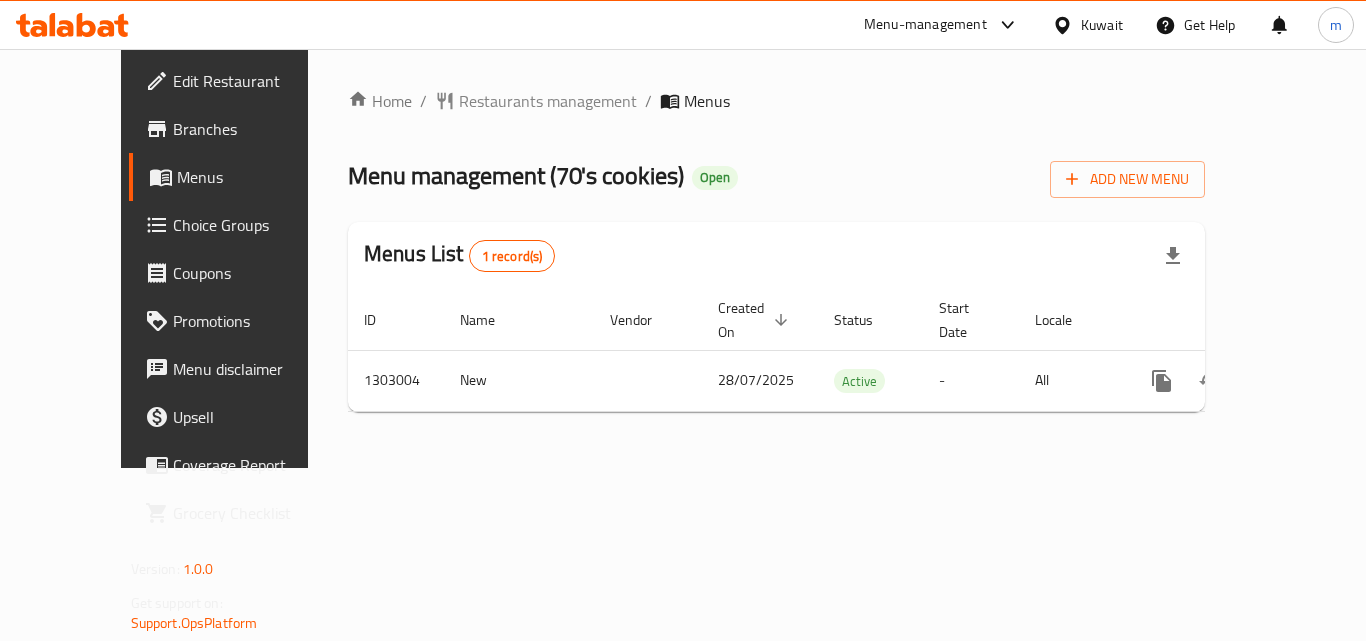 click 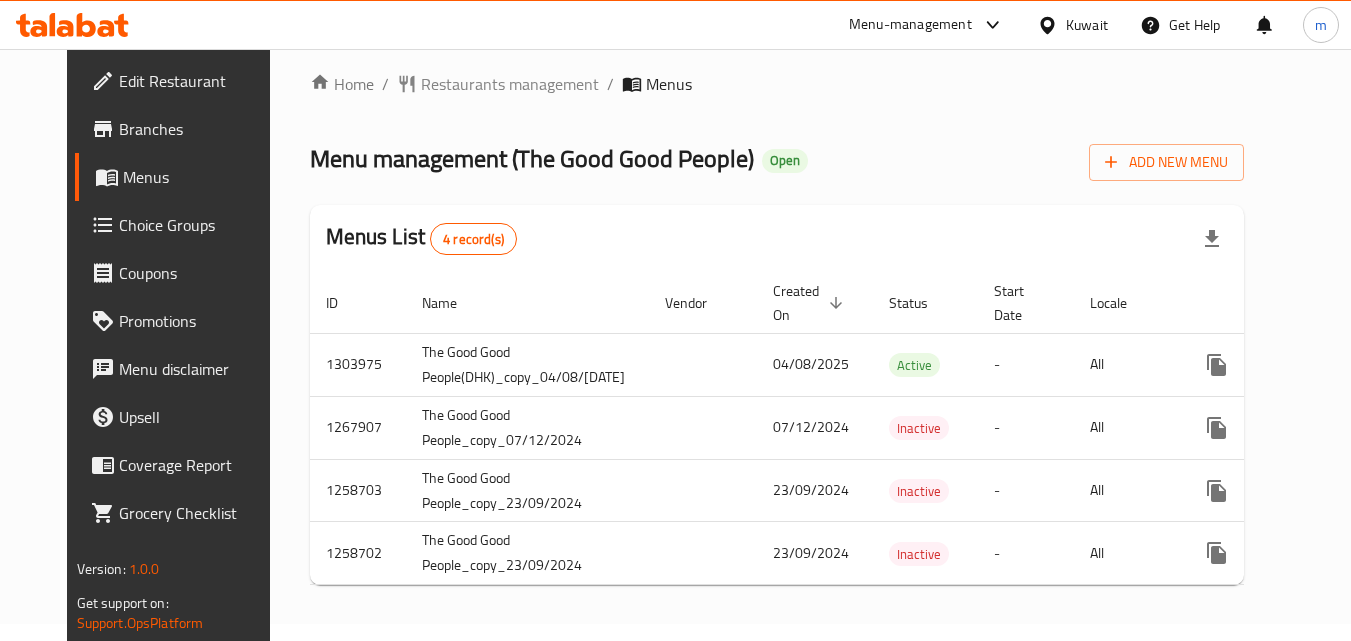 scroll, scrollTop: 32, scrollLeft: 0, axis: vertical 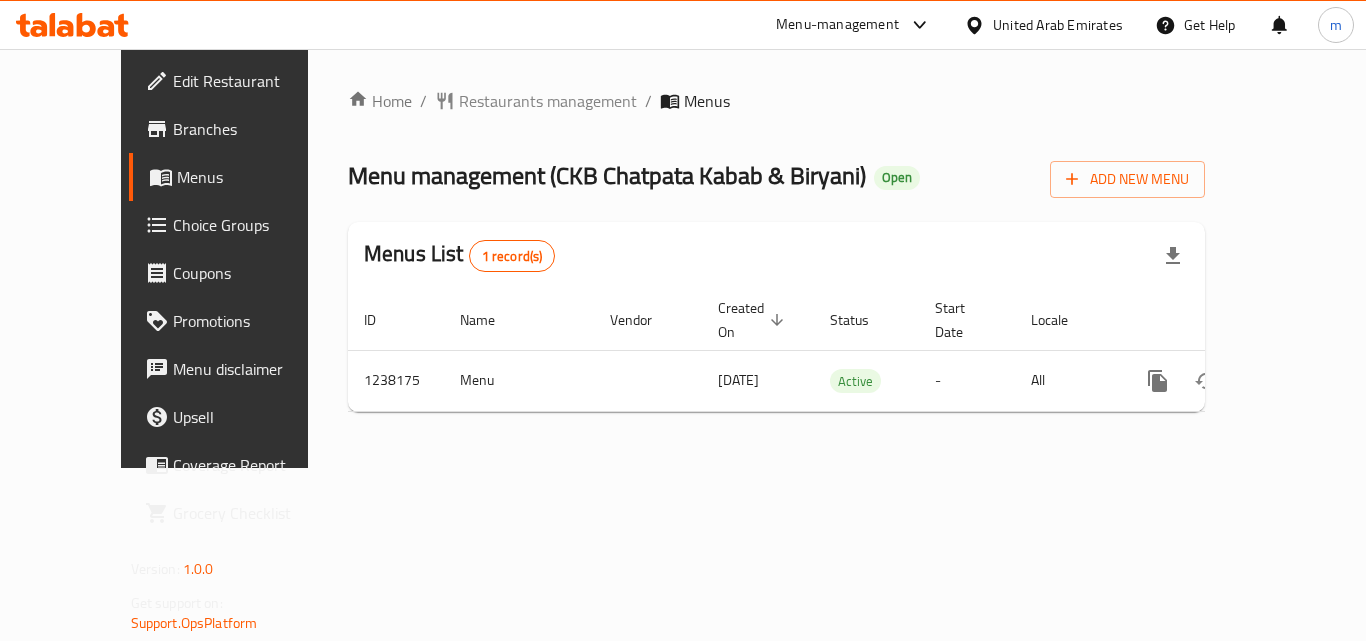 click 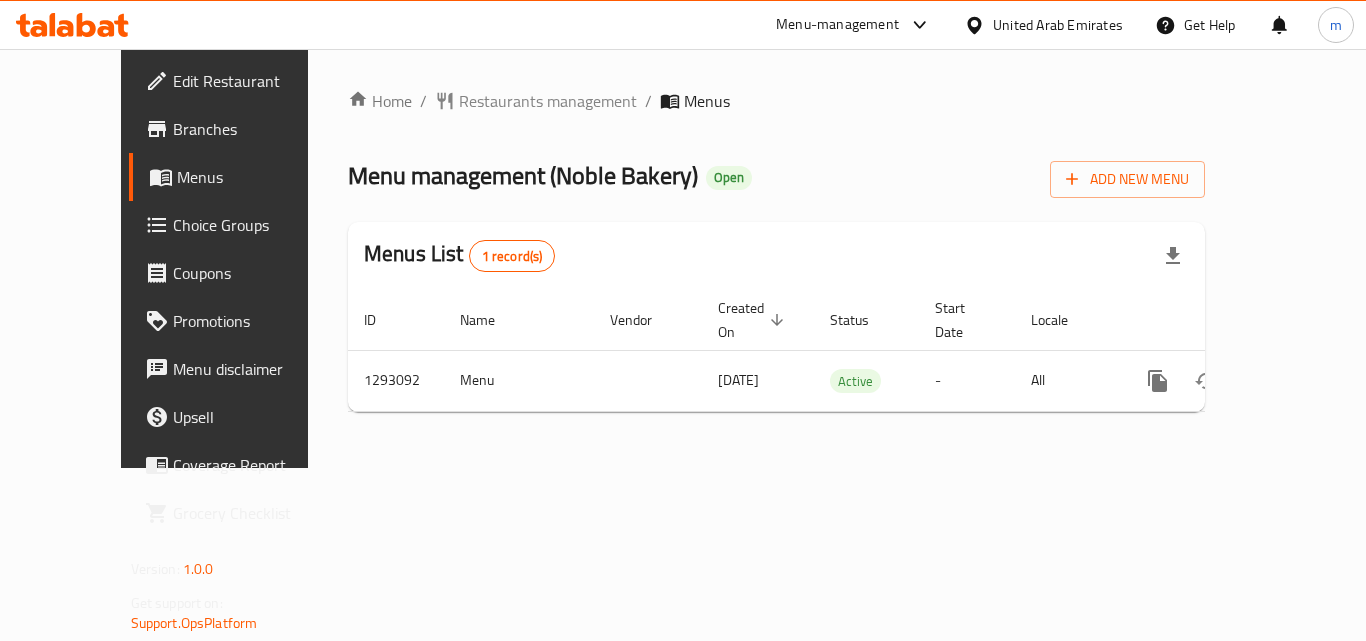 scroll, scrollTop: 0, scrollLeft: 0, axis: both 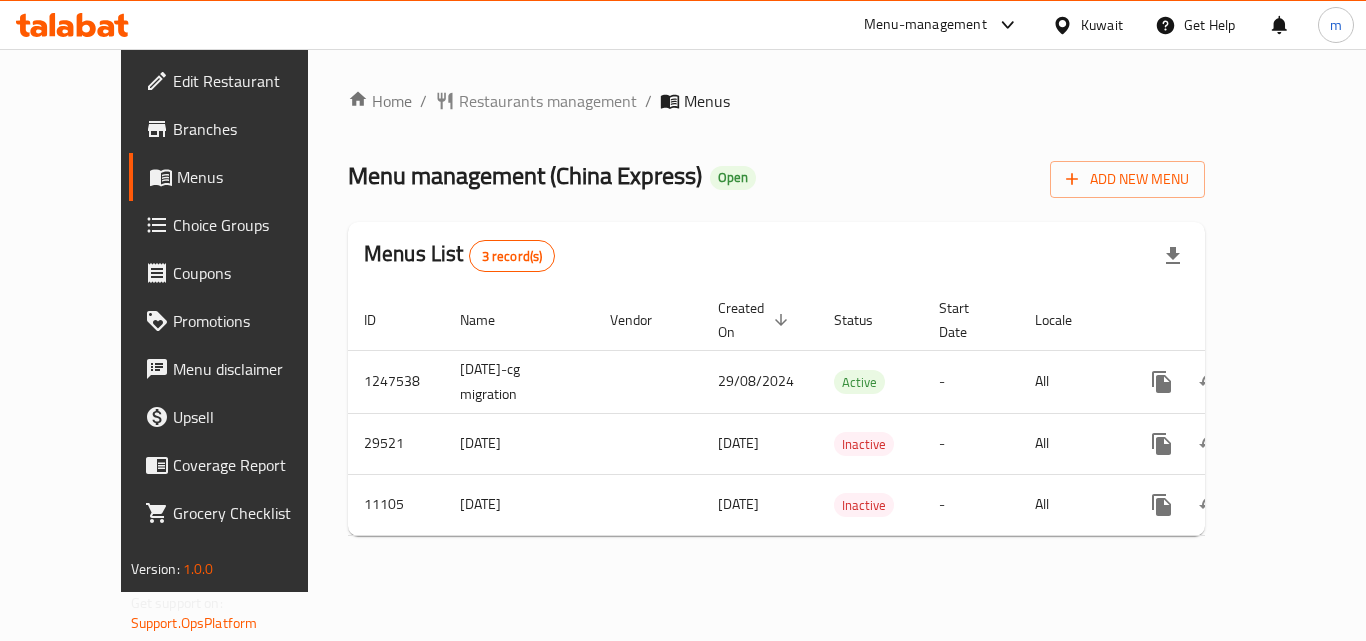 click 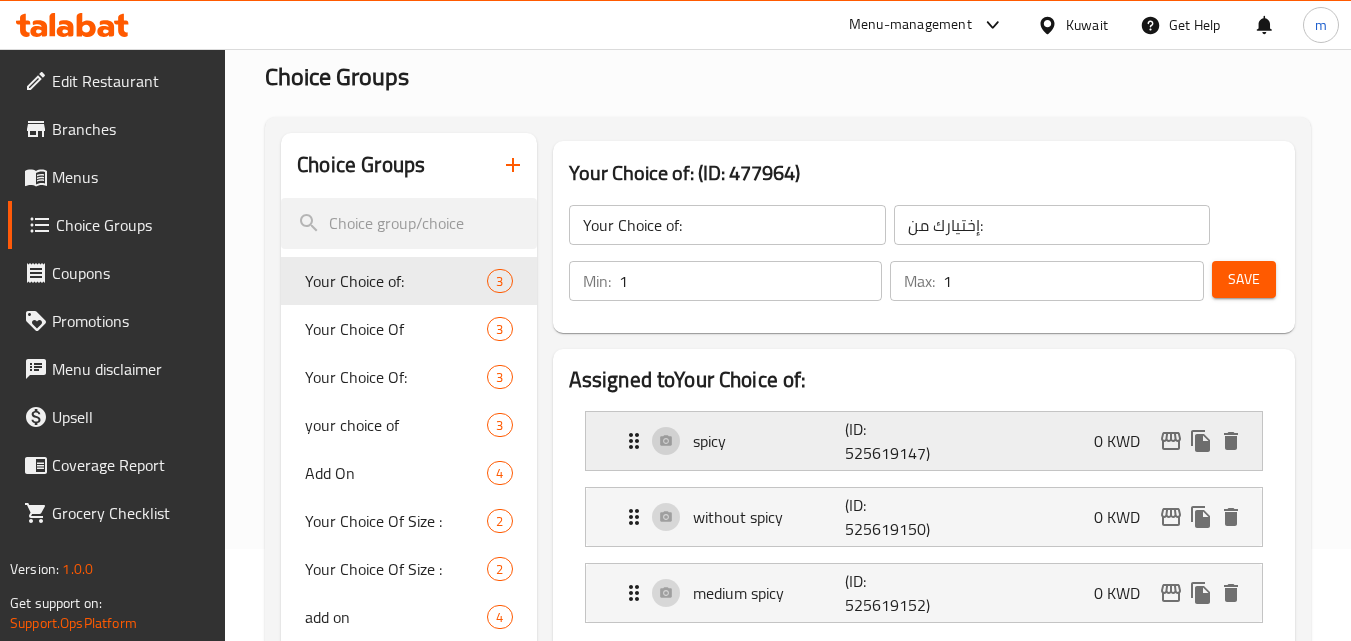 scroll, scrollTop: 300, scrollLeft: 0, axis: vertical 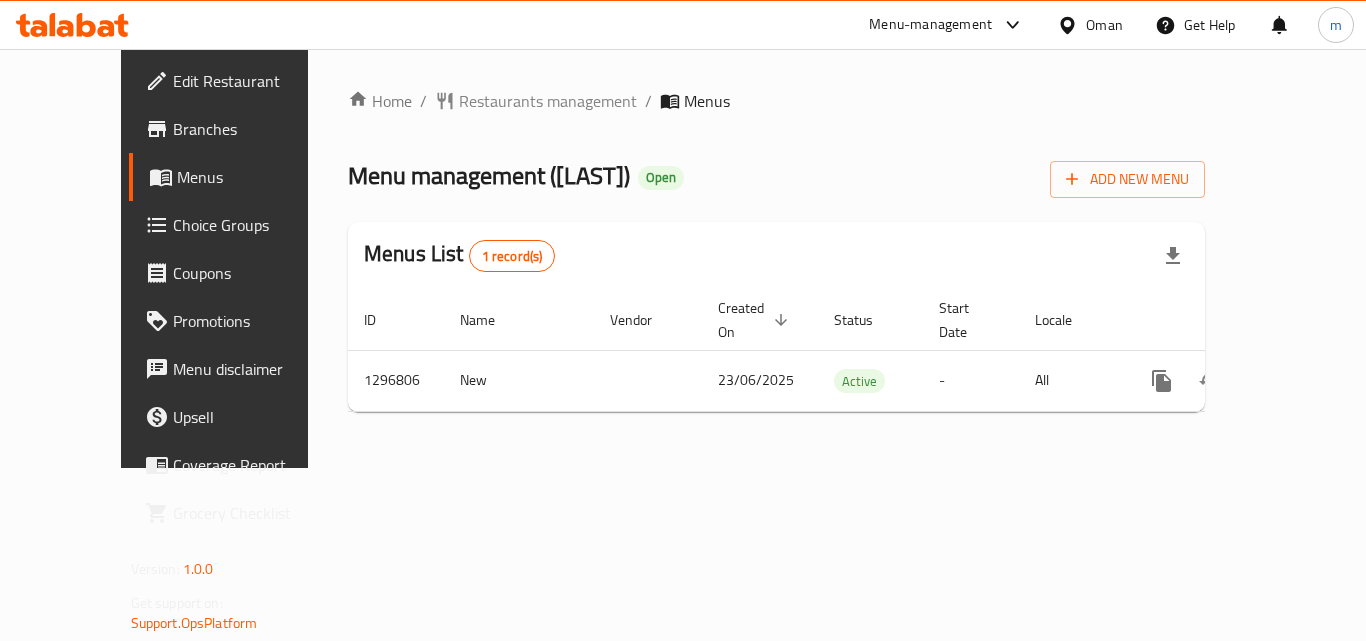 click 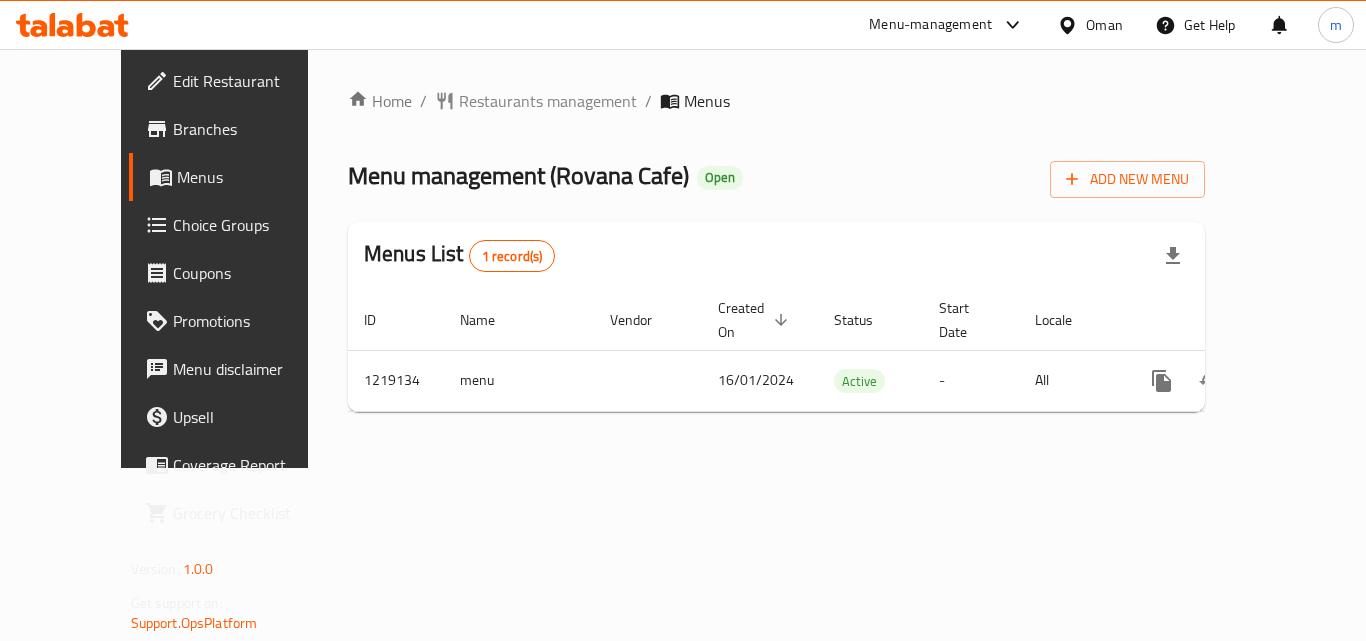 scroll, scrollTop: 0, scrollLeft: 0, axis: both 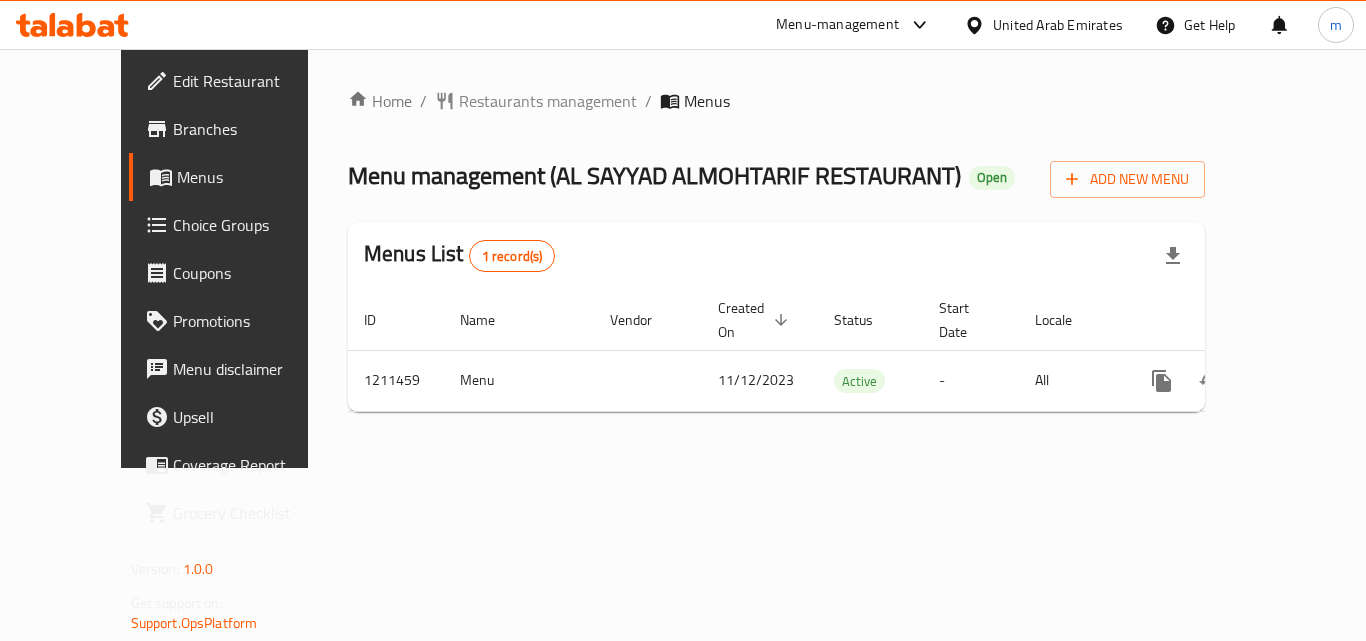 click 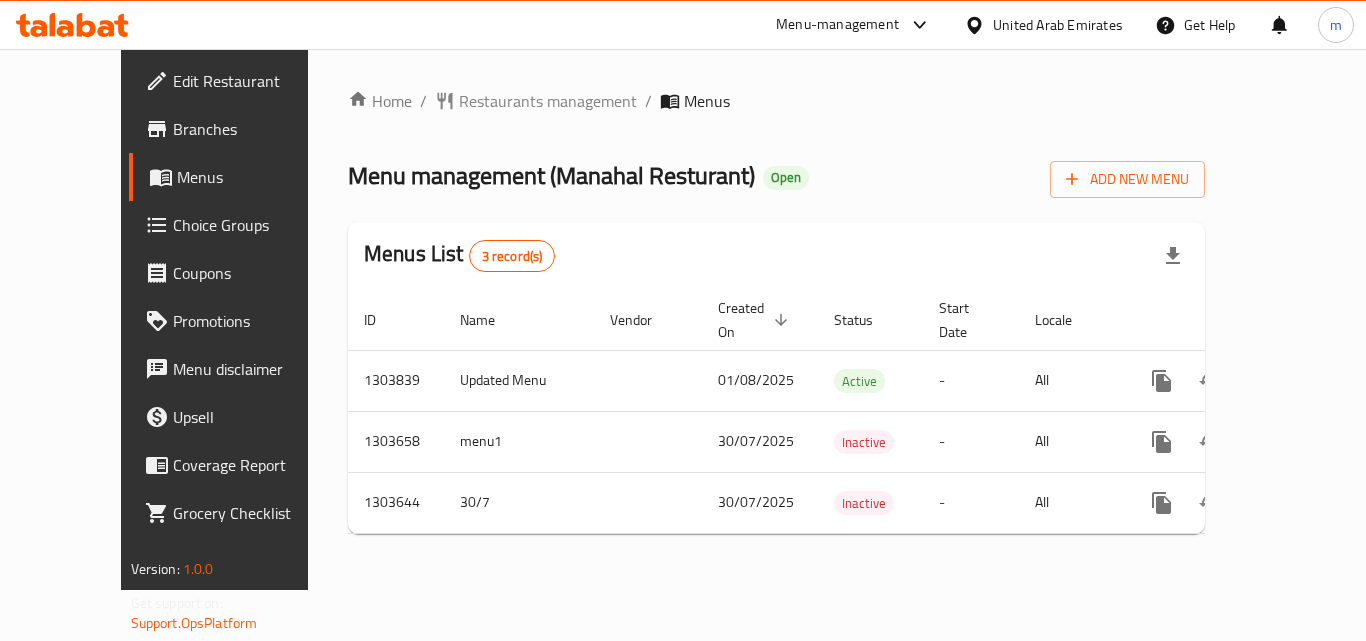 scroll, scrollTop: 0, scrollLeft: 0, axis: both 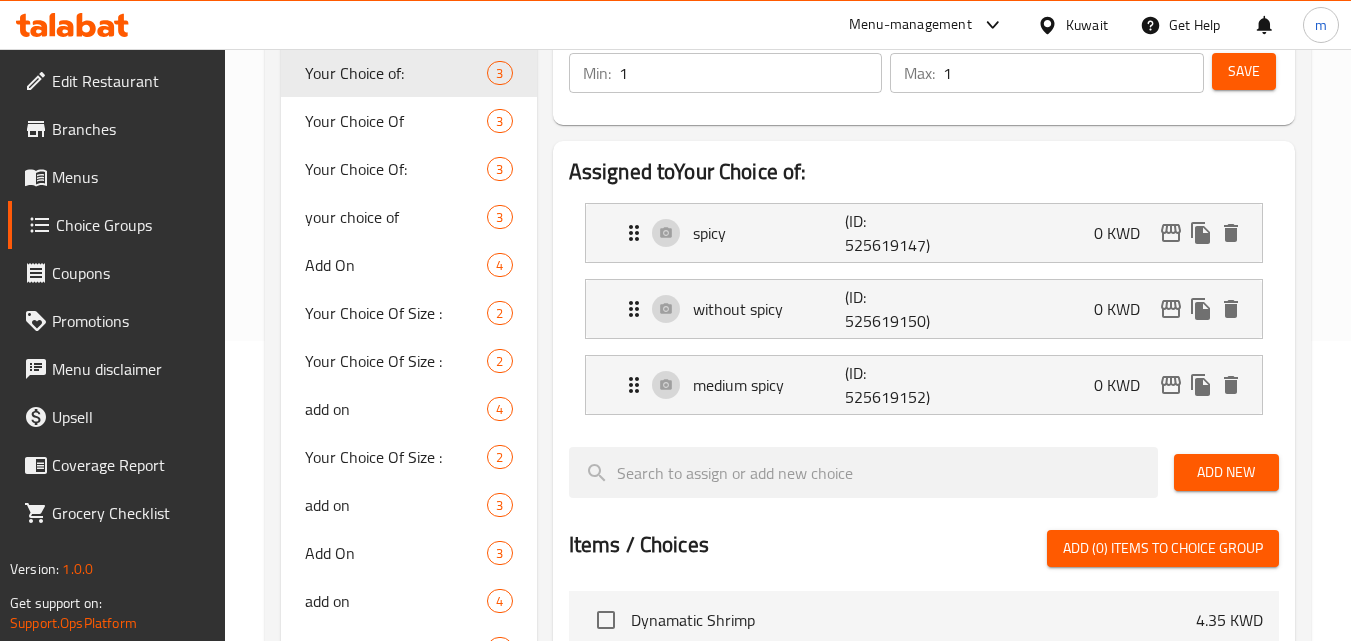 click on "Menus" at bounding box center [131, 177] 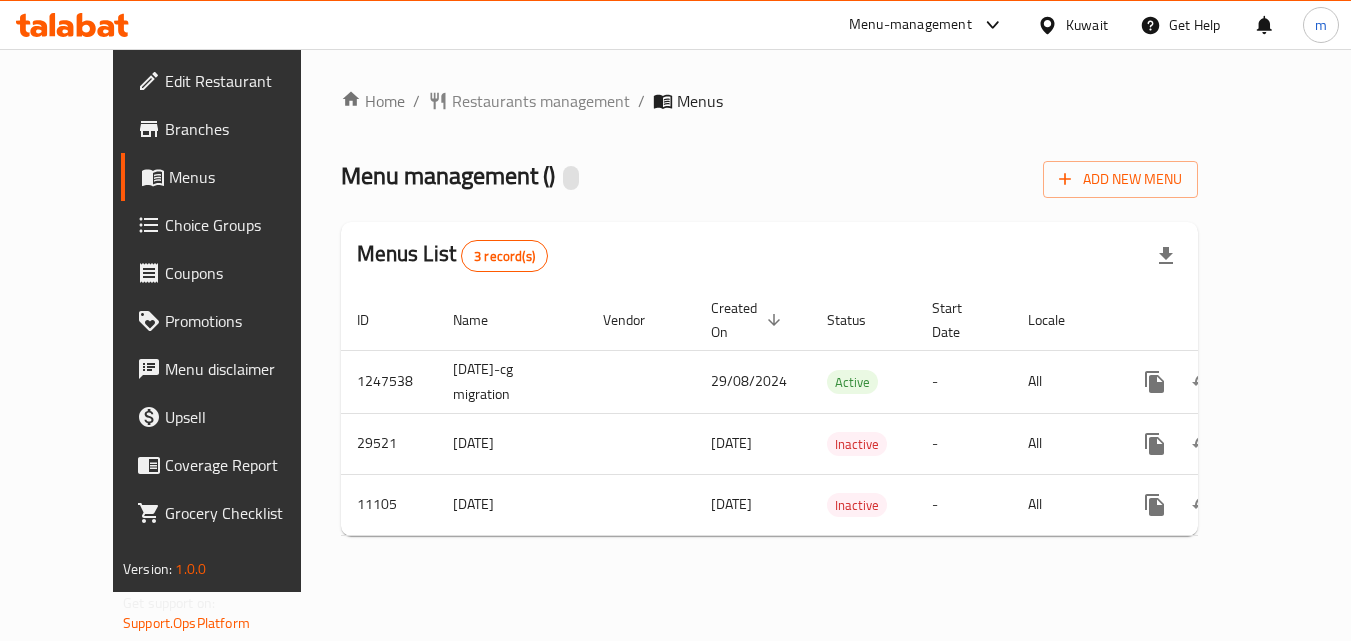 scroll, scrollTop: 0, scrollLeft: 0, axis: both 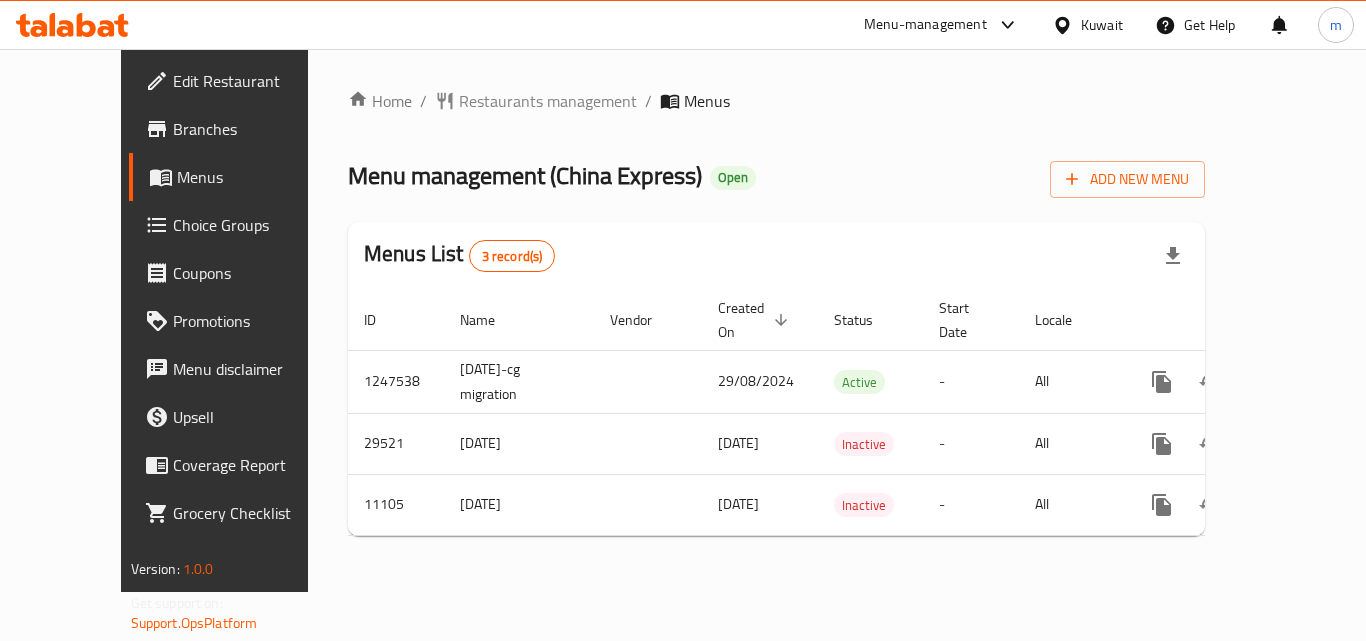 drag, startPoint x: 112, startPoint y: 245, endPoint x: 18, endPoint y: 259, distance: 95.036835 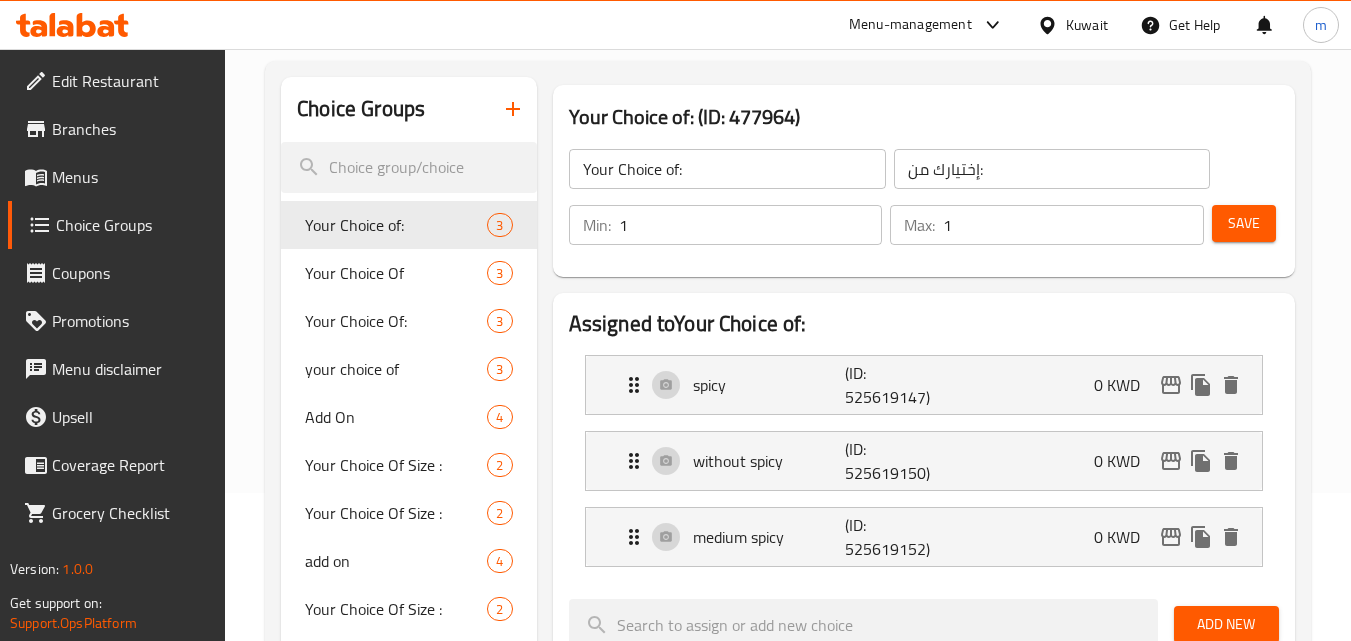 scroll, scrollTop: 0, scrollLeft: 0, axis: both 